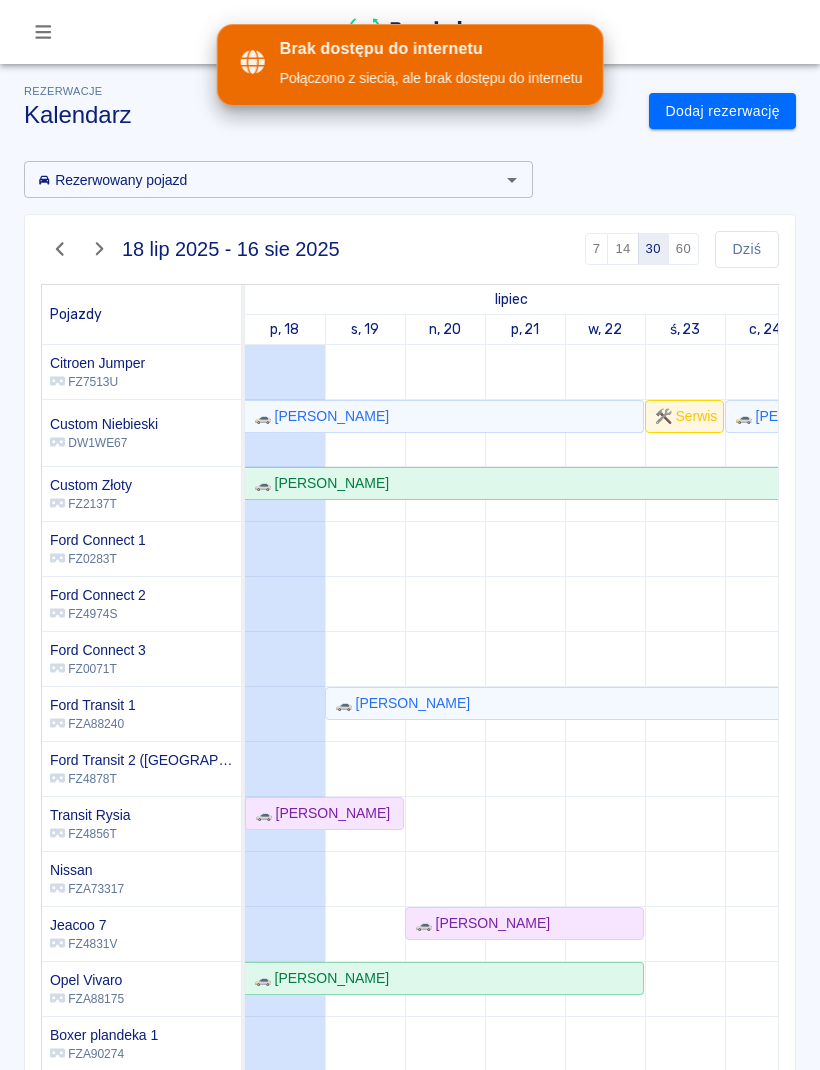 scroll, scrollTop: 0, scrollLeft: 0, axis: both 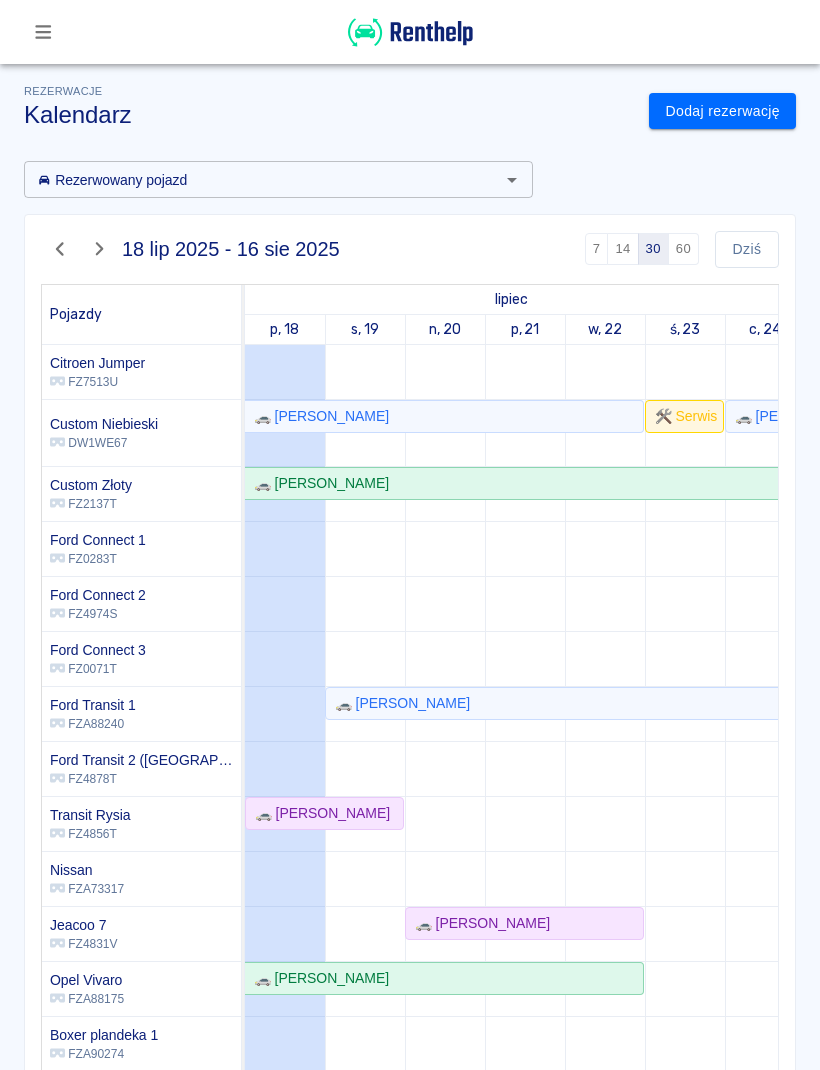 click 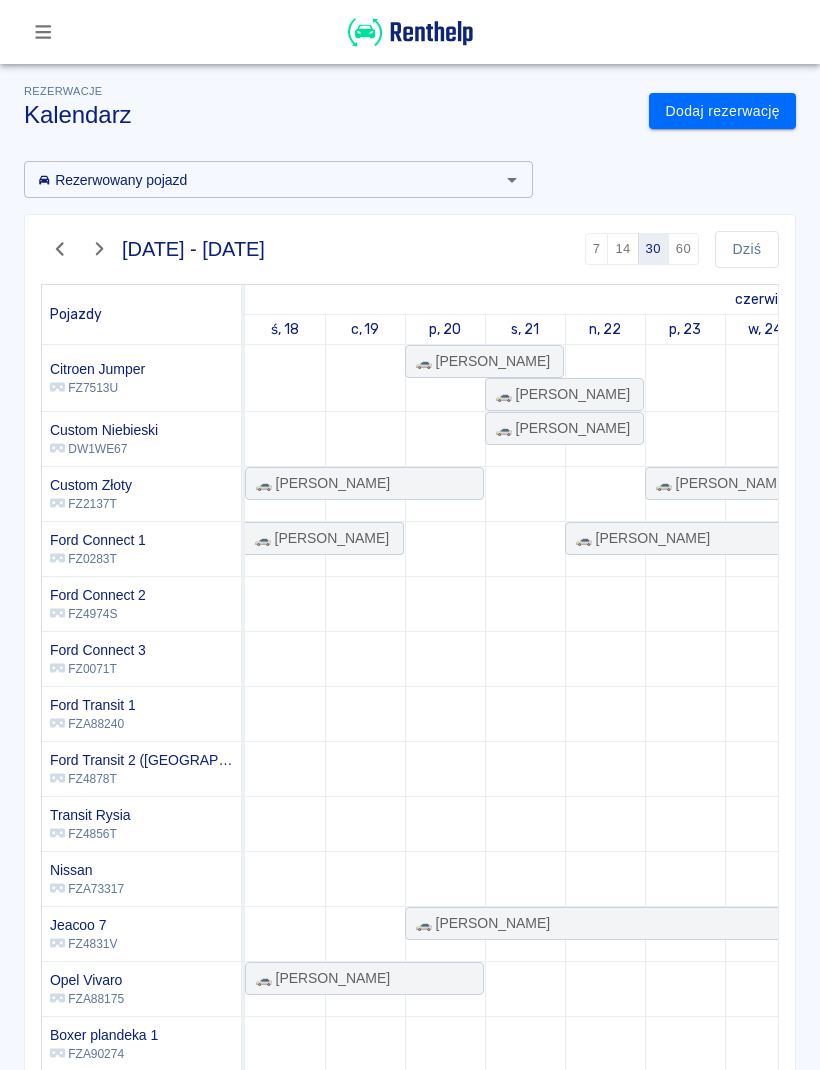 scroll, scrollTop: -3, scrollLeft: 207, axis: both 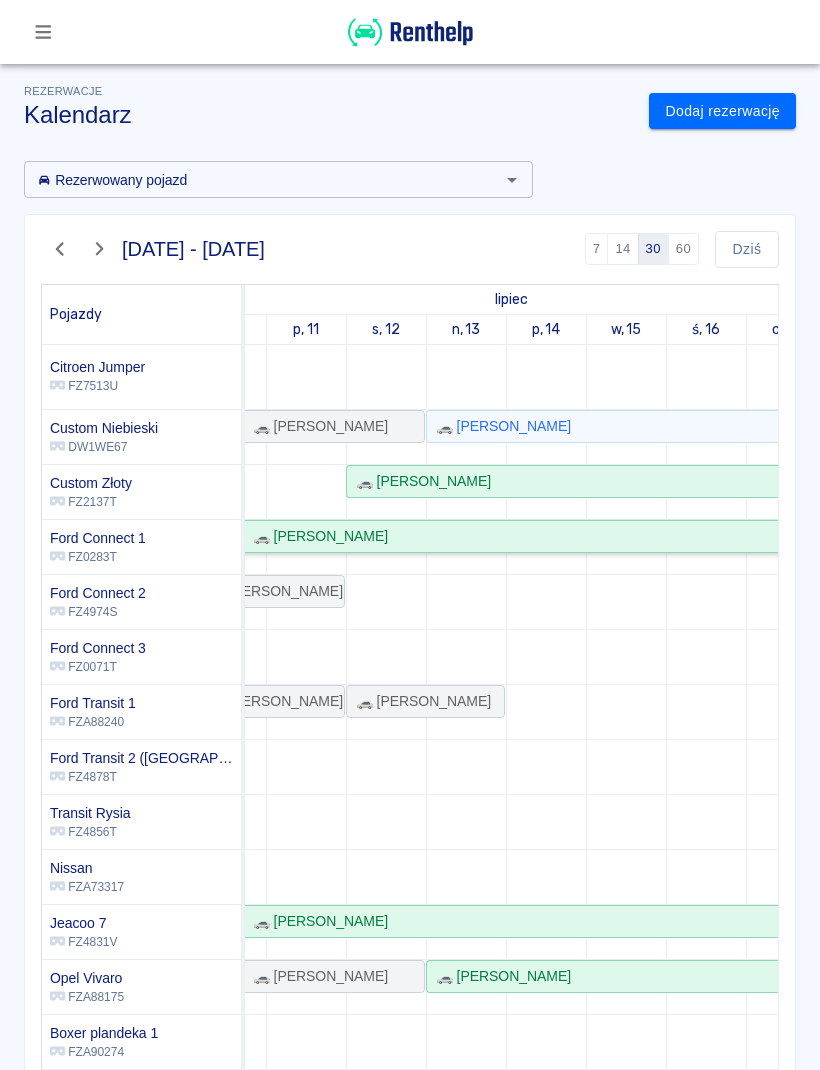 click on "🚗 [PERSON_NAME]" 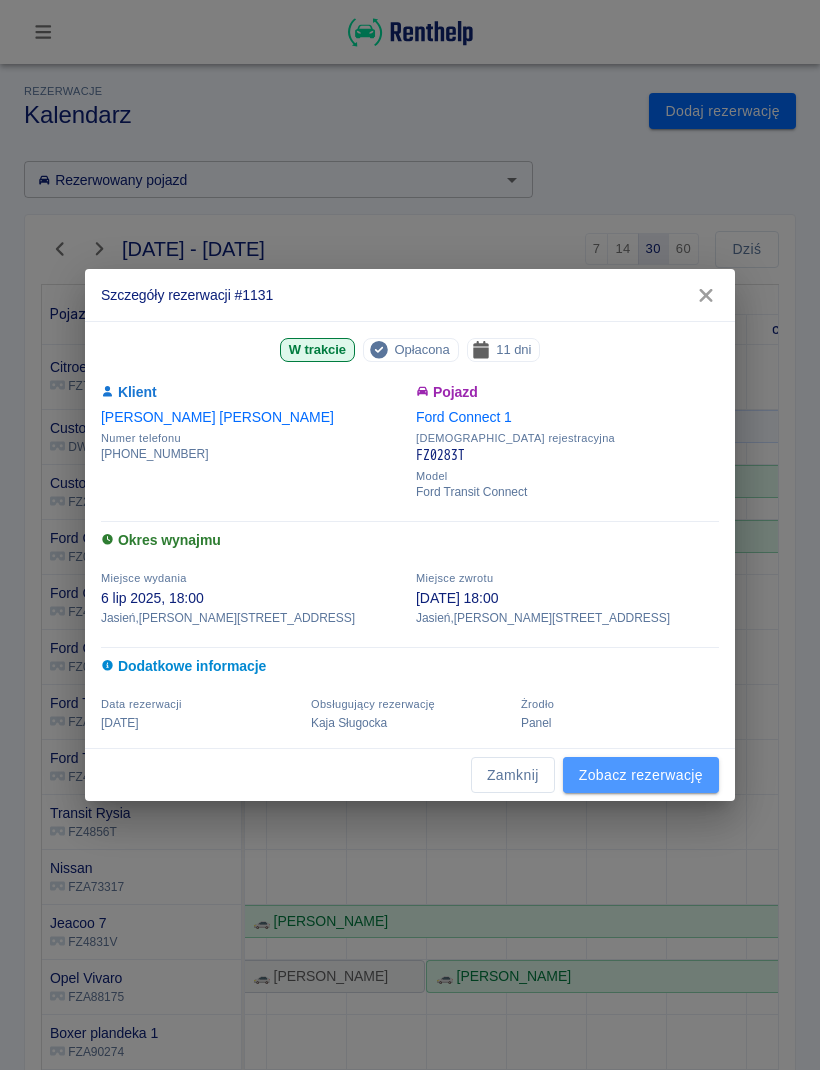 click on "Zobacz rezerwację" at bounding box center [641, 775] 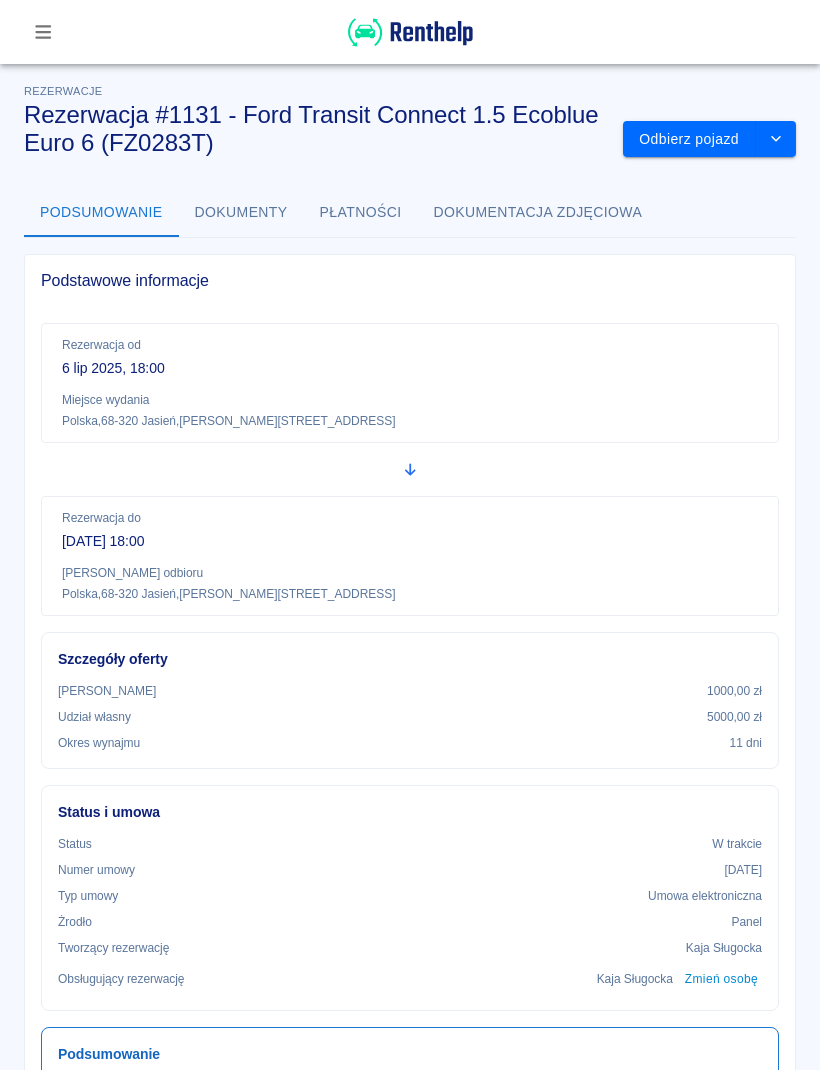 click on "Odbierz pojazd" at bounding box center (689, 139) 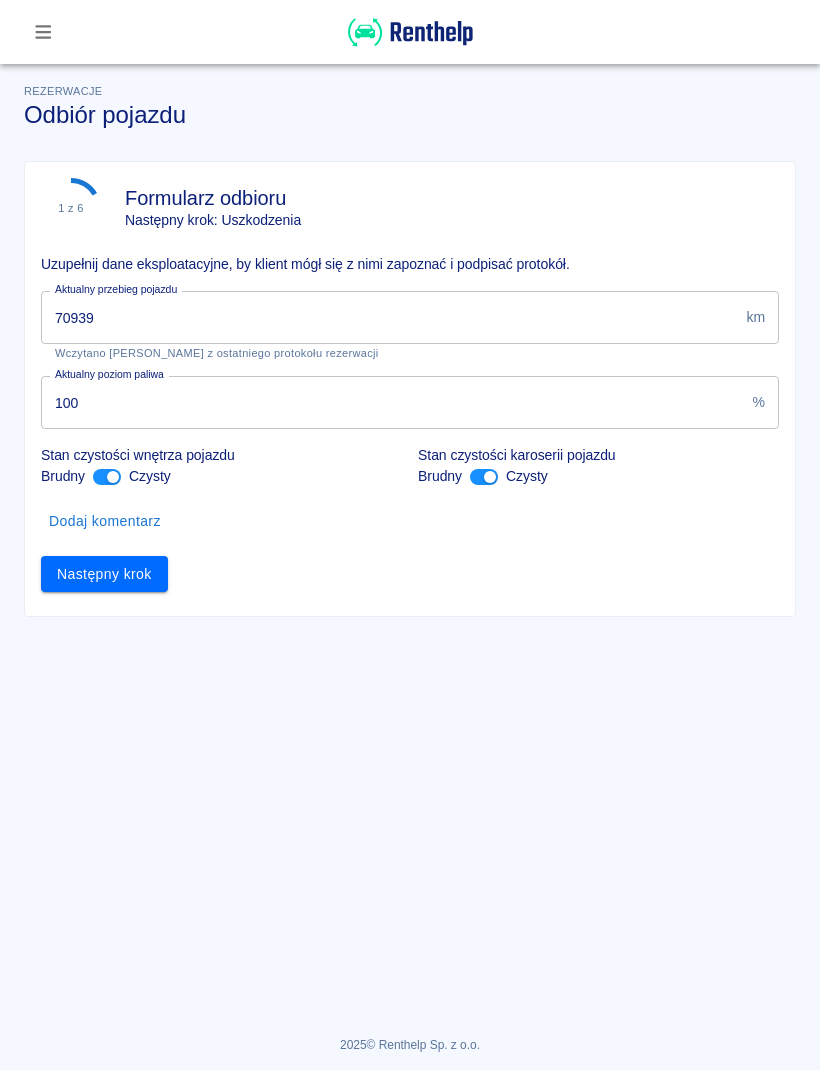 click on "70939" at bounding box center [389, 317] 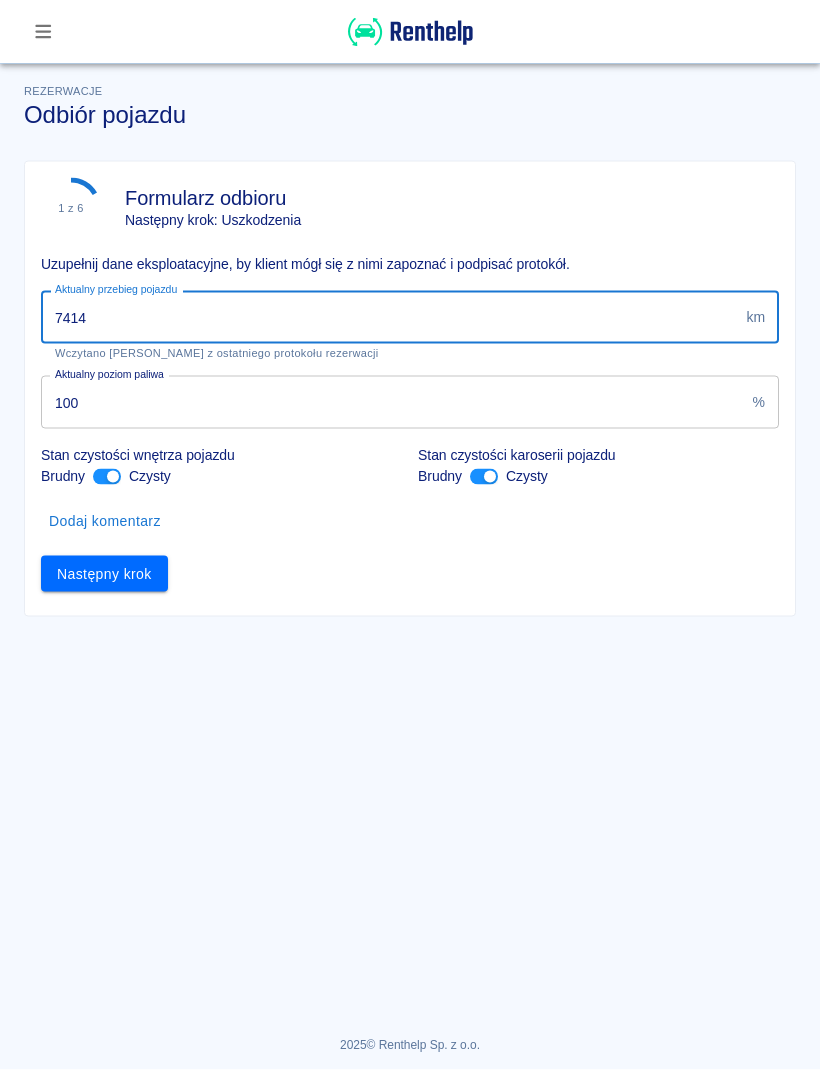 type on "74149" 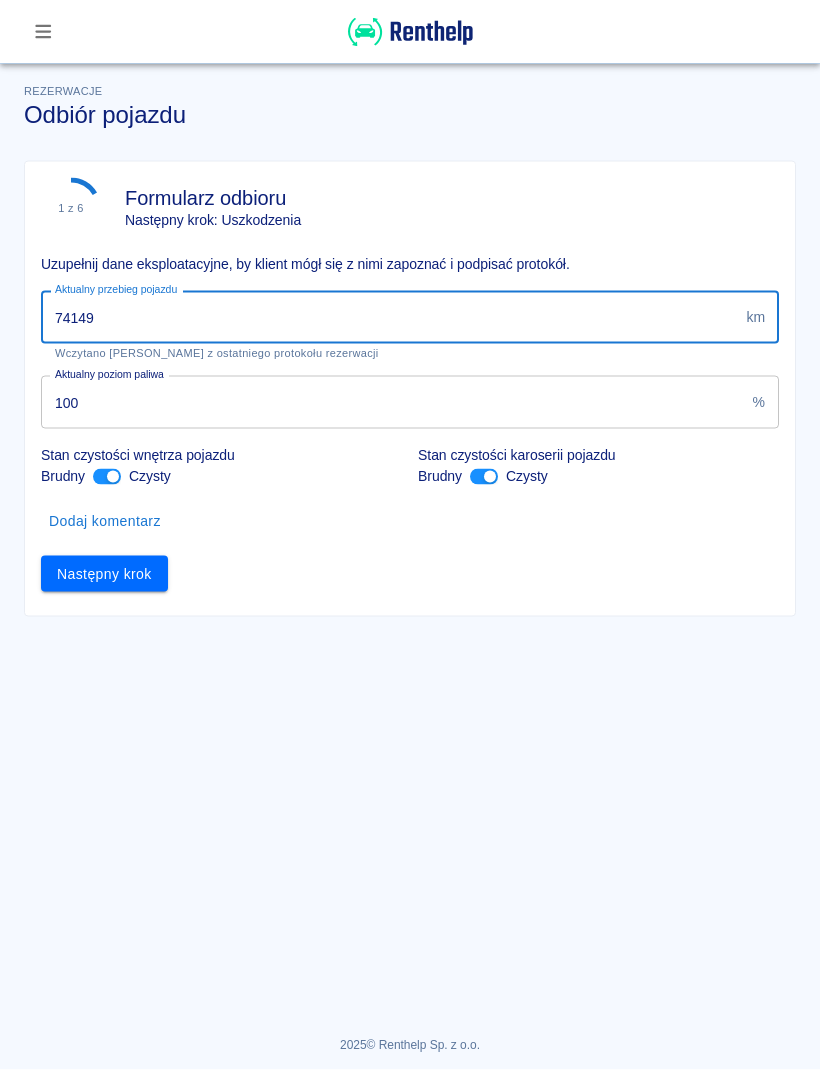click on "Następny krok" at bounding box center (104, 574) 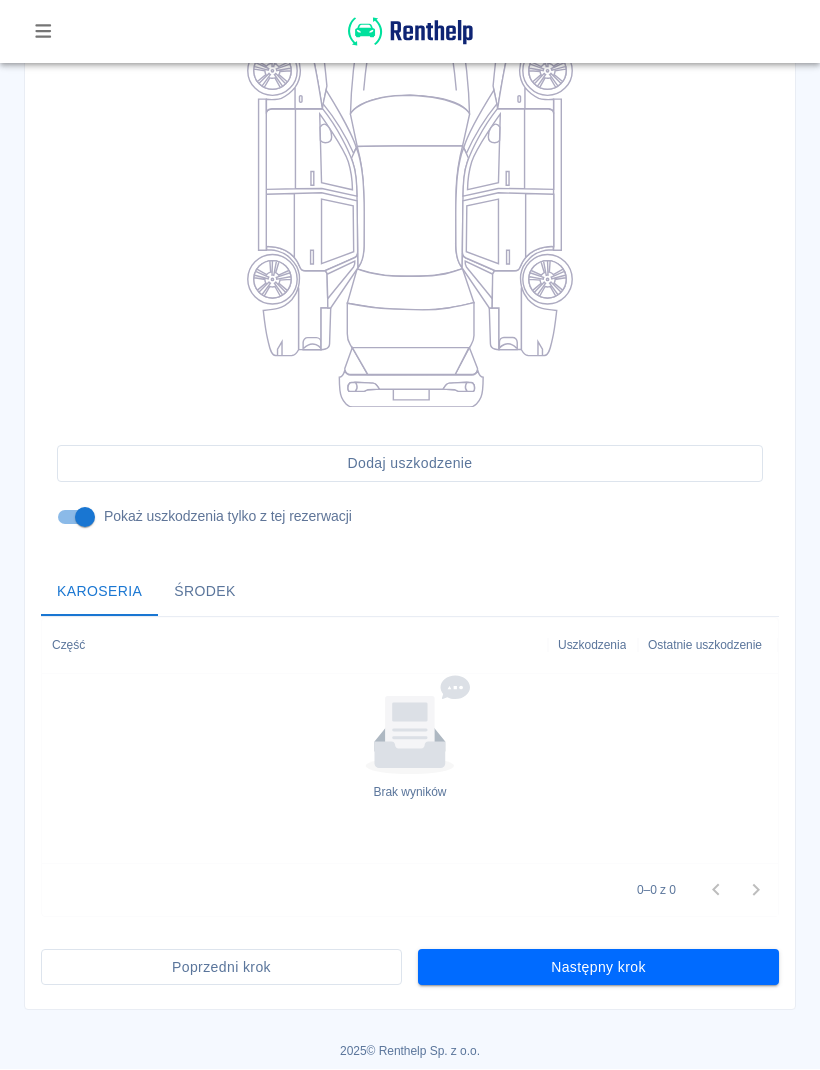 click on "Następny krok" at bounding box center (598, 968) 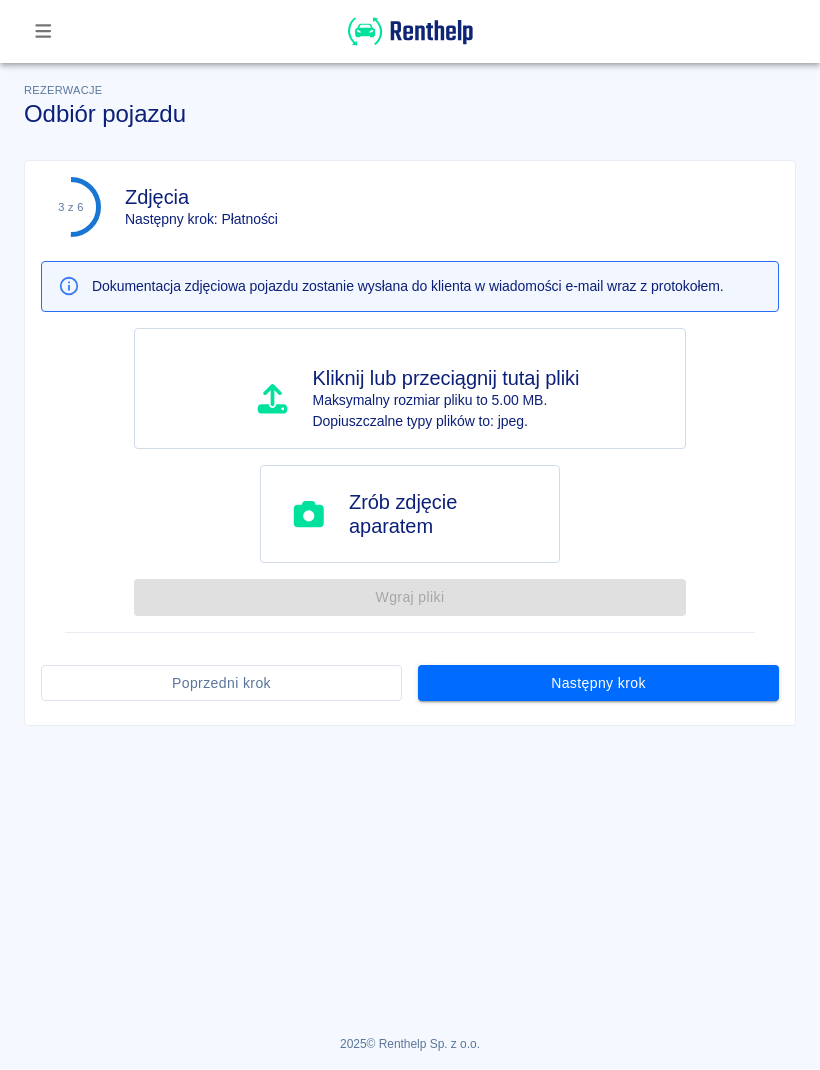 click on "Następny krok" at bounding box center (598, 684) 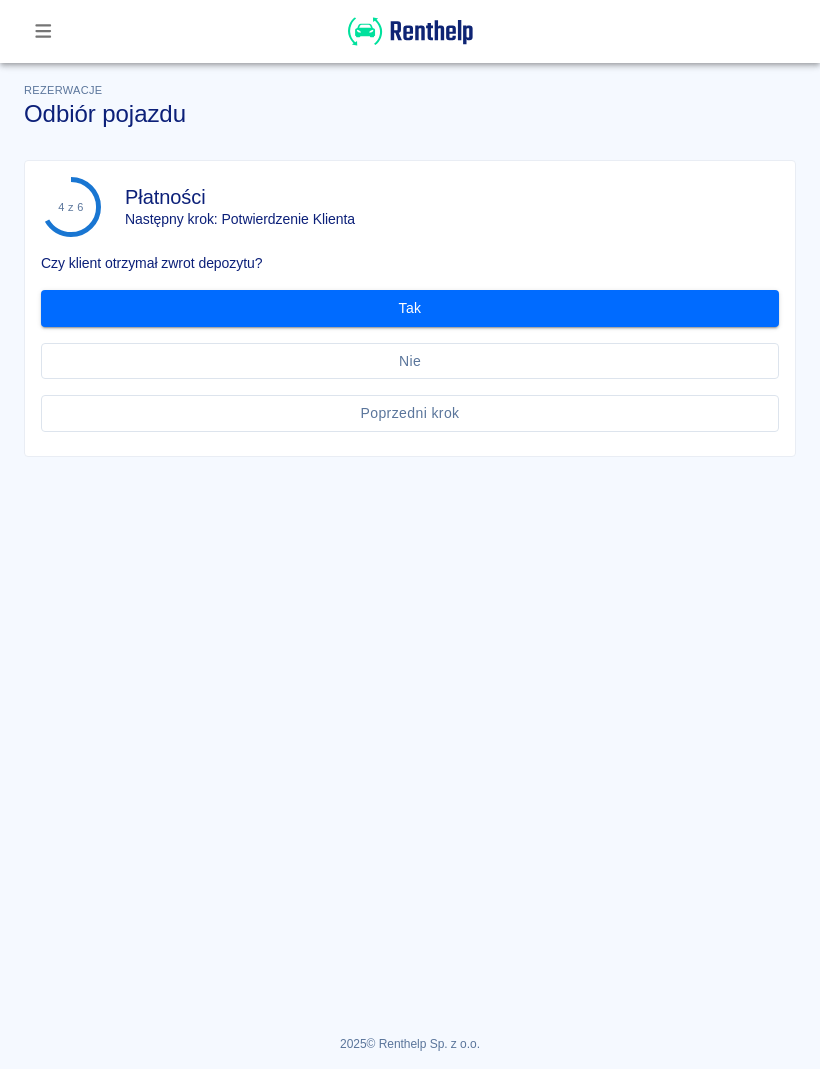 click on "Tak" at bounding box center (410, 309) 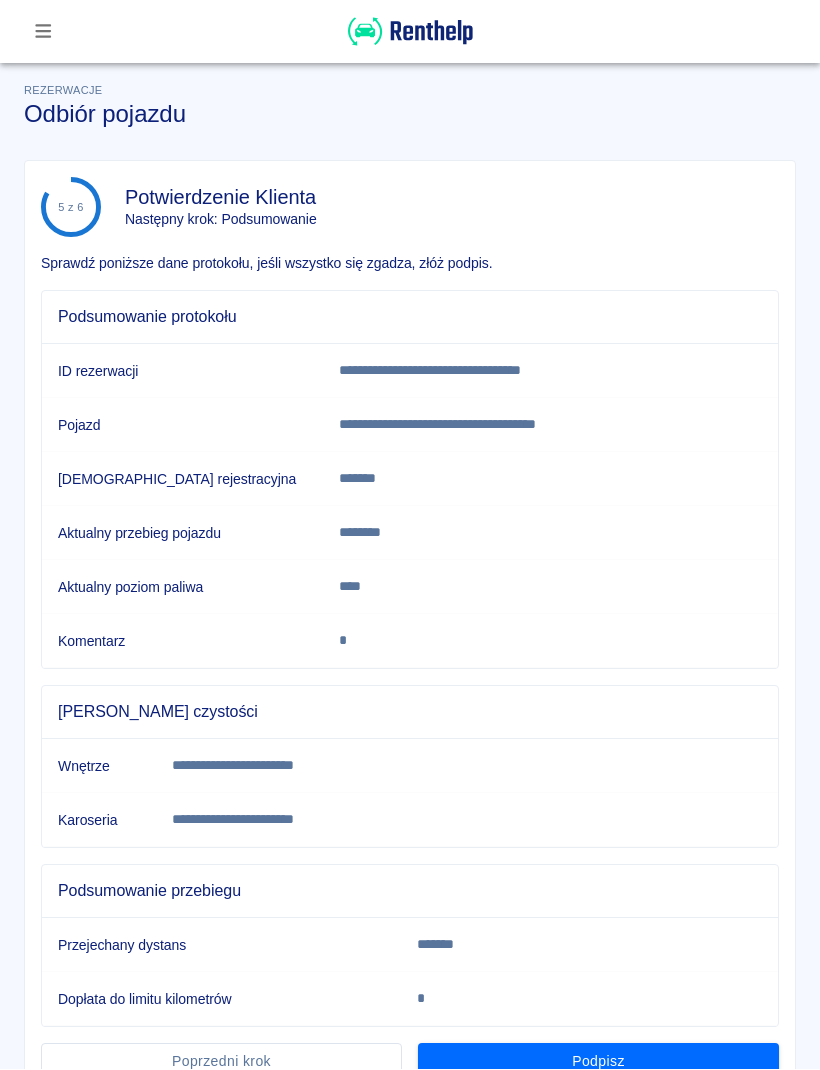 click on "Podpisz" at bounding box center (598, 1062) 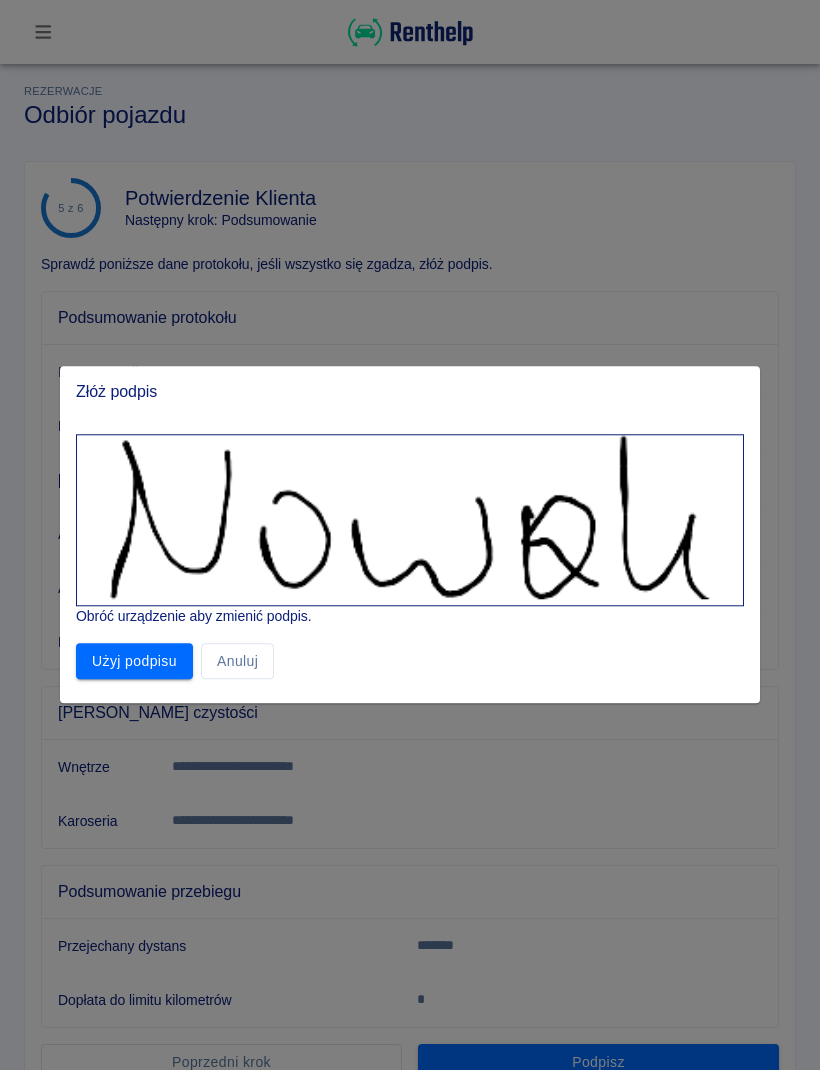 click on "Użyj podpisu" at bounding box center (134, 661) 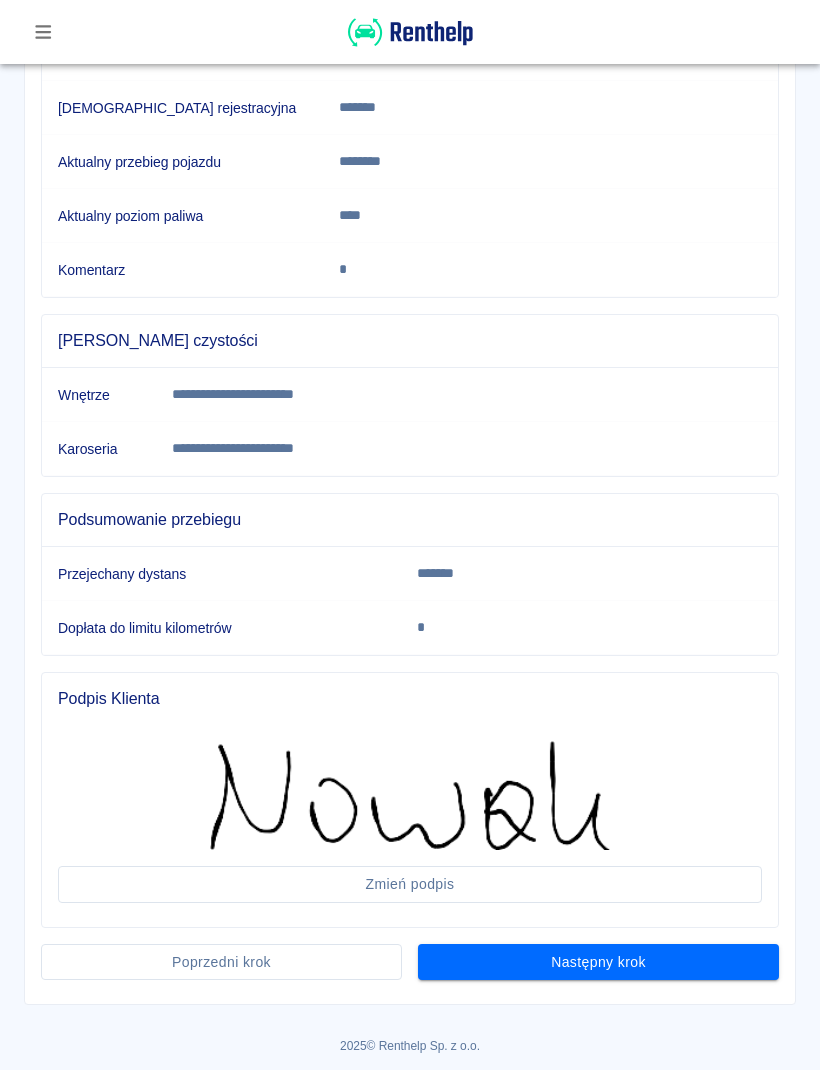 click on "Następny krok" at bounding box center (598, 962) 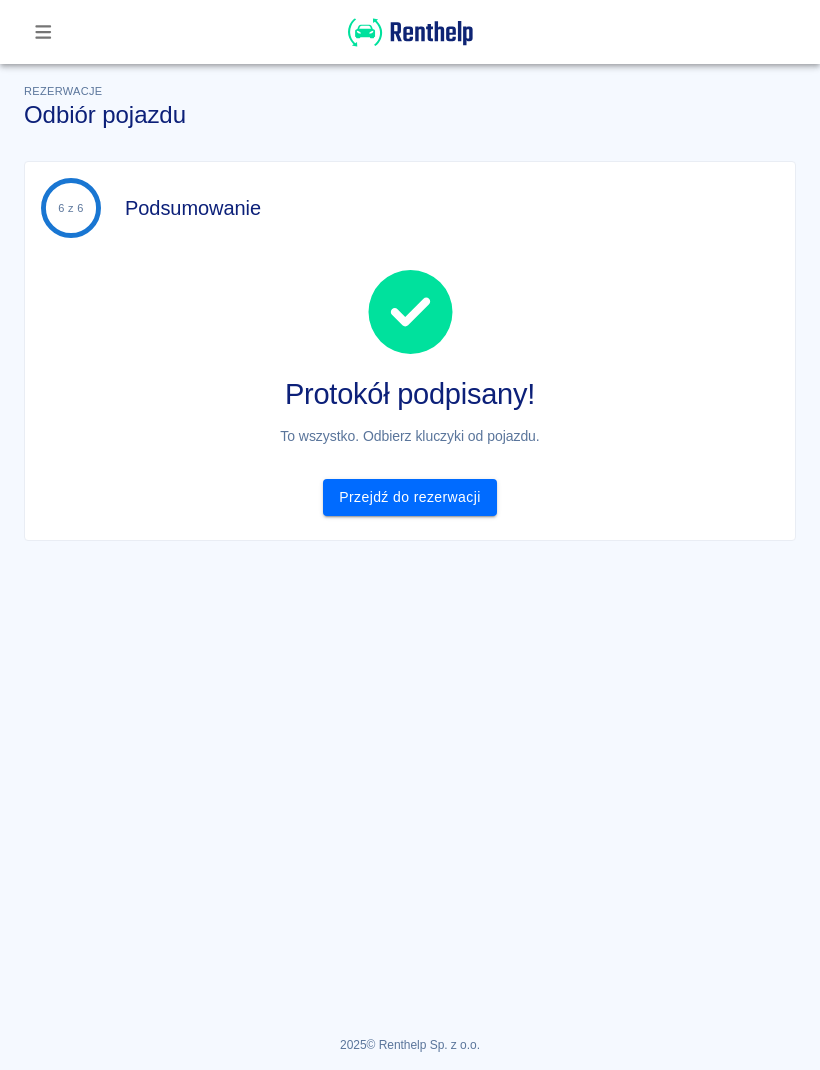 click on "Przejdź do rezerwacji" at bounding box center [409, 497] 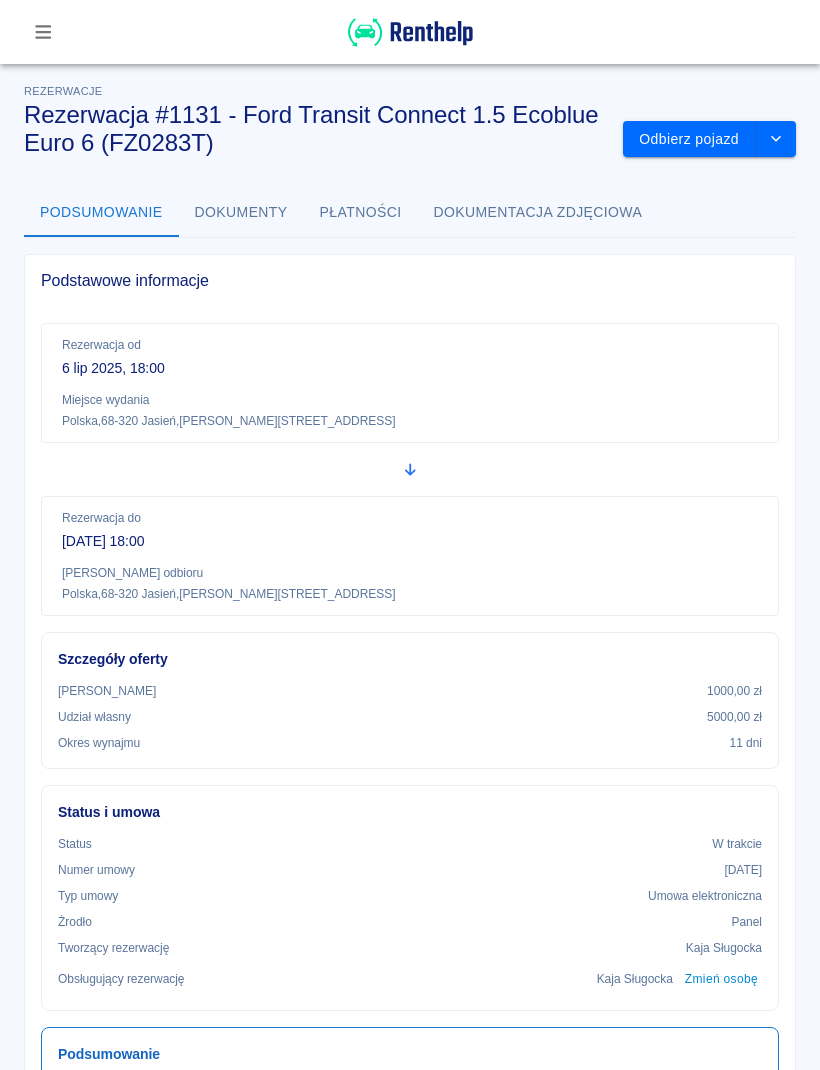 click at bounding box center [410, 32] 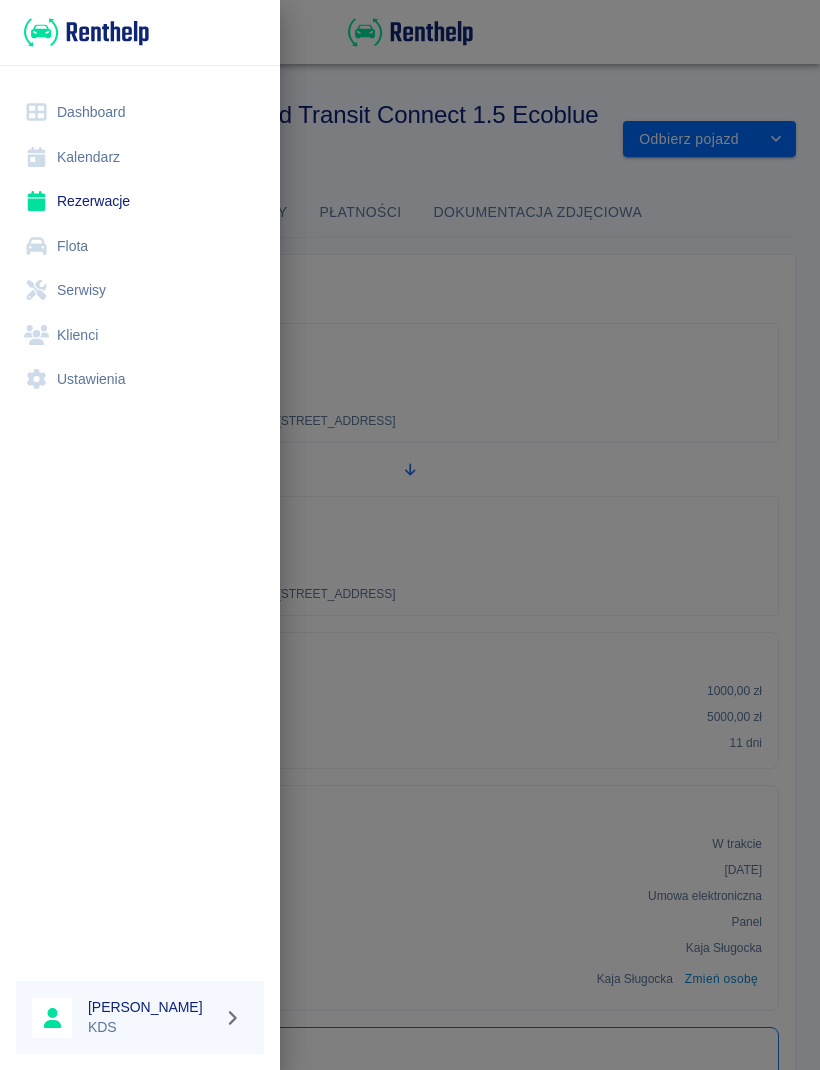 click on "Rezerwacje" at bounding box center (140, 201) 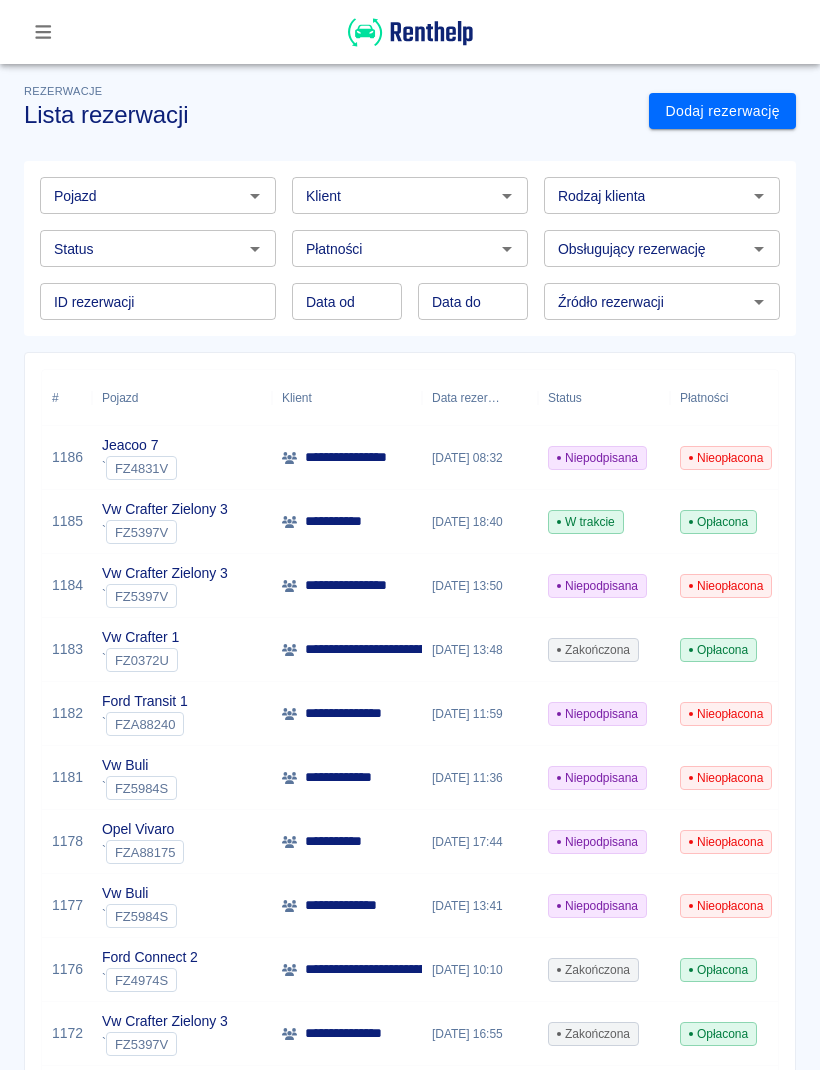 click 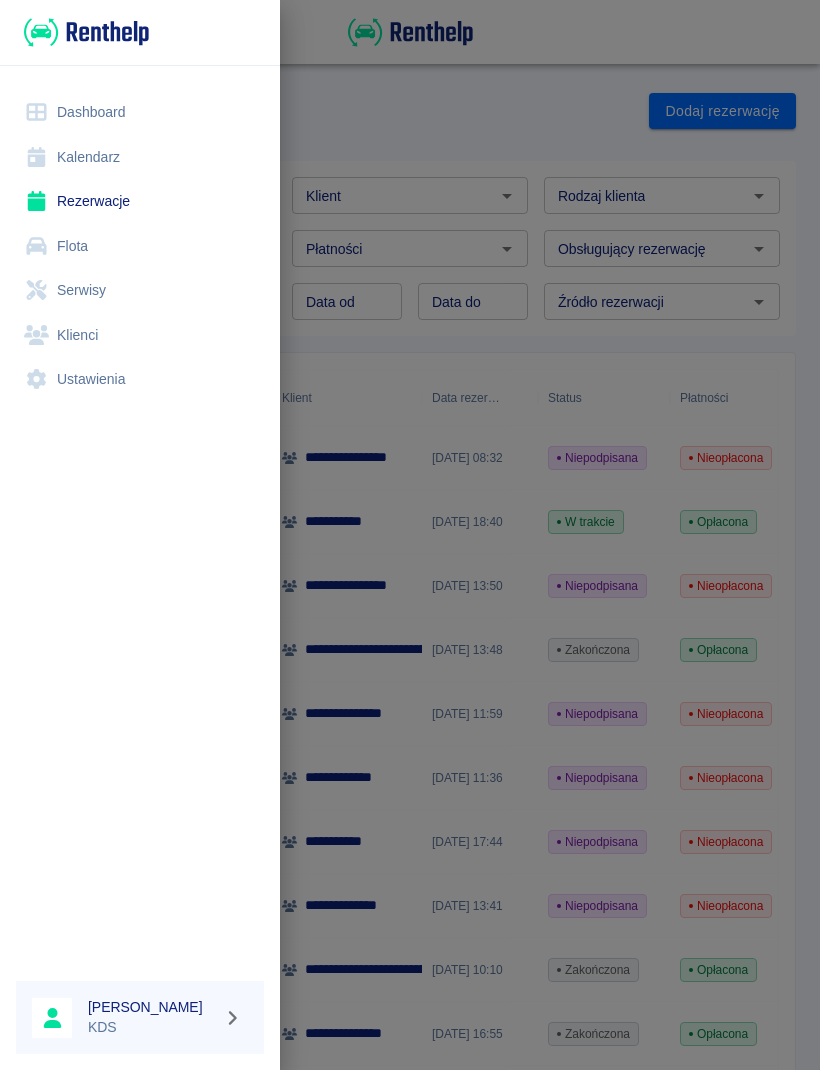 click on "Kalendarz" at bounding box center [140, 157] 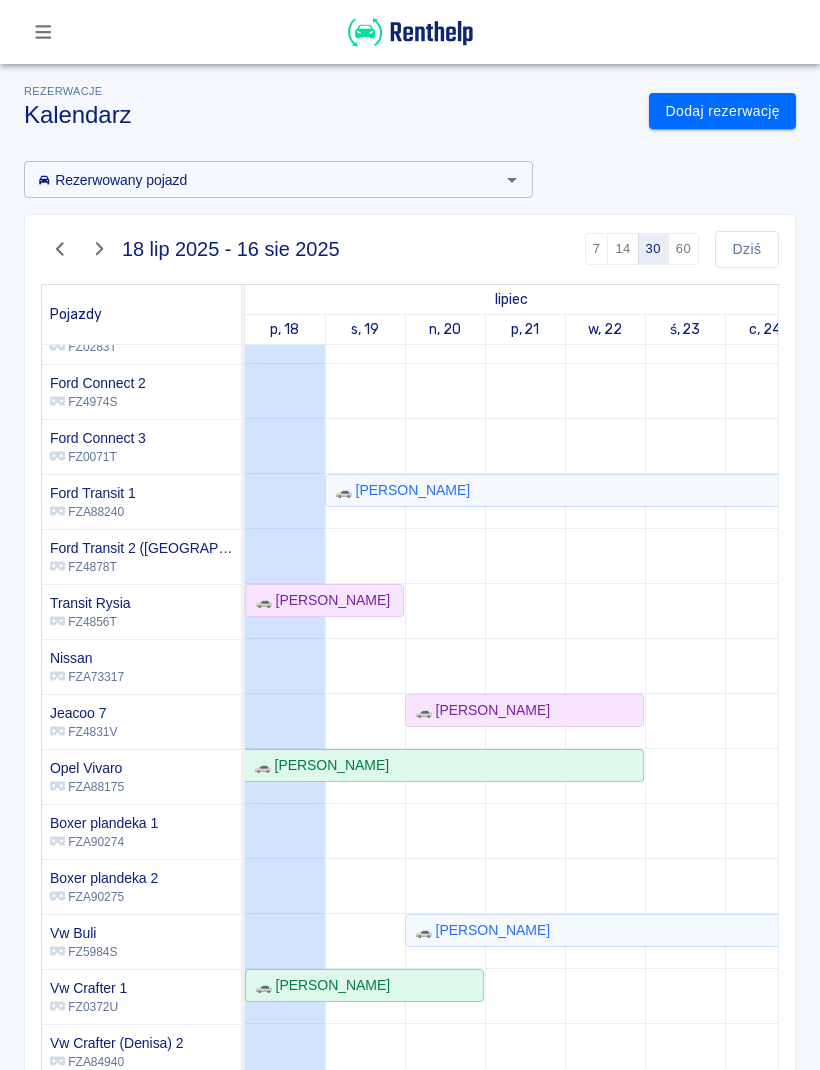click 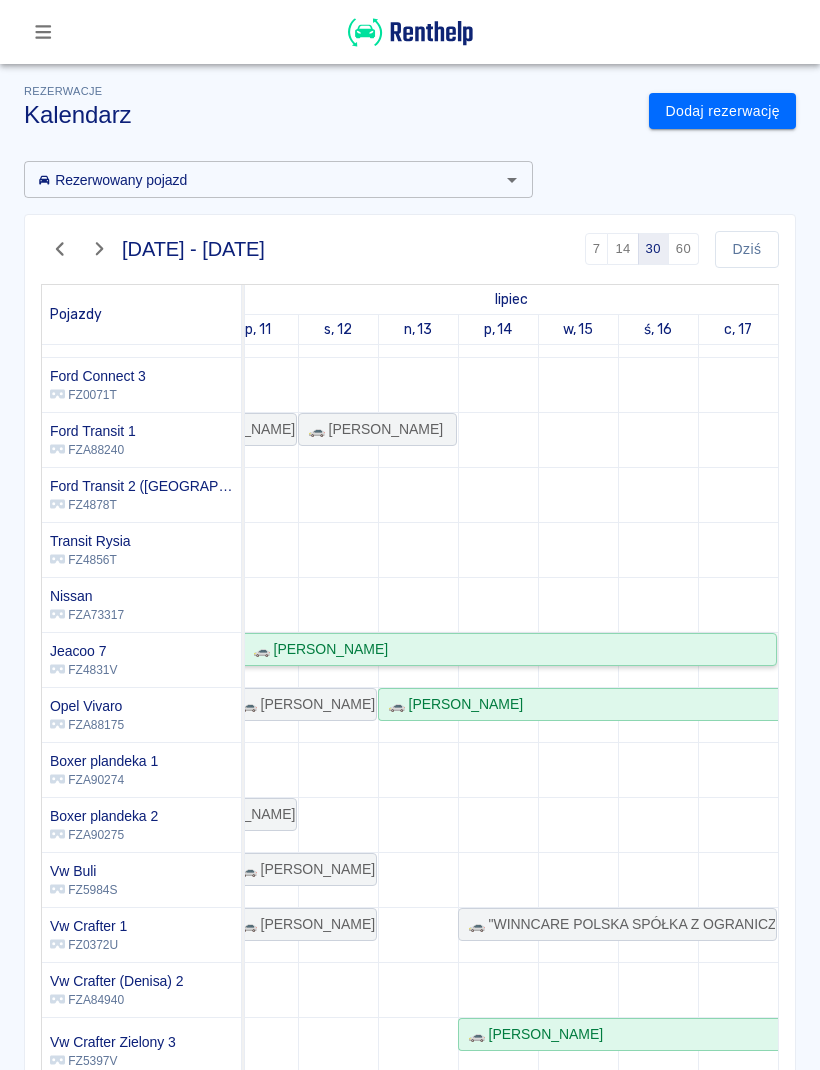 click on "🚗 [PERSON_NAME]" 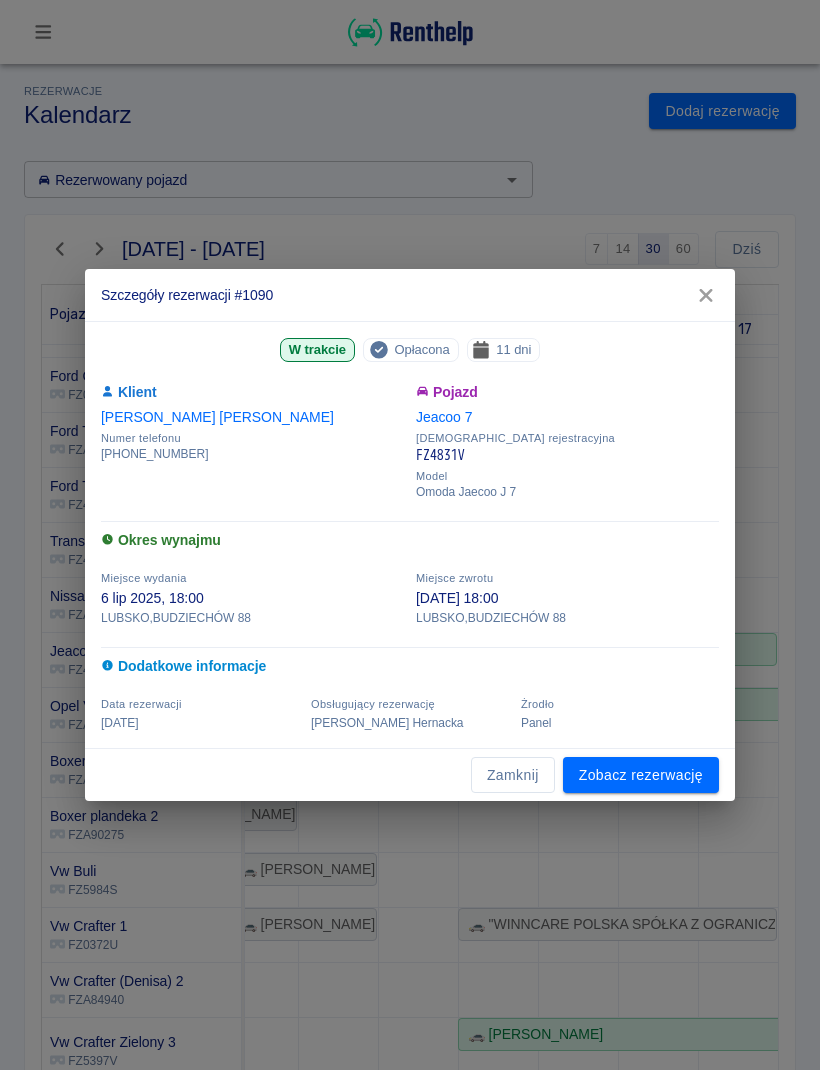 click on "Zobacz rezerwację" at bounding box center [641, 775] 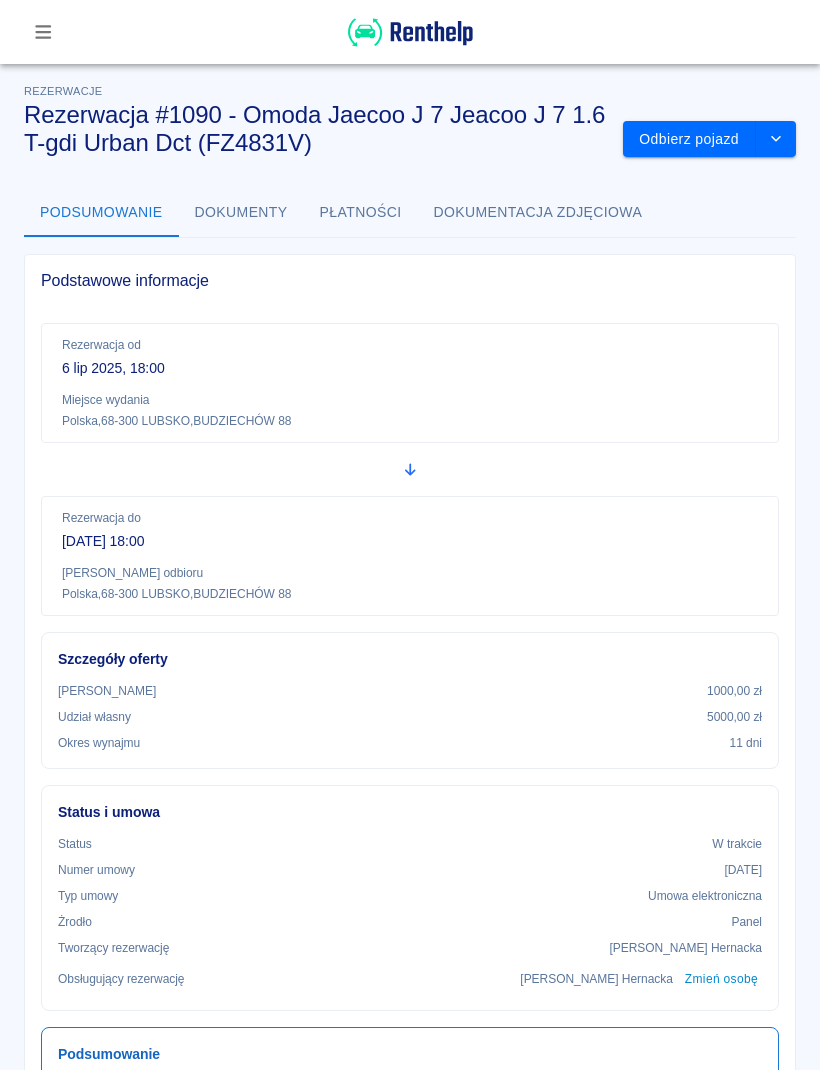 click on "Odbierz pojazd" at bounding box center (689, 139) 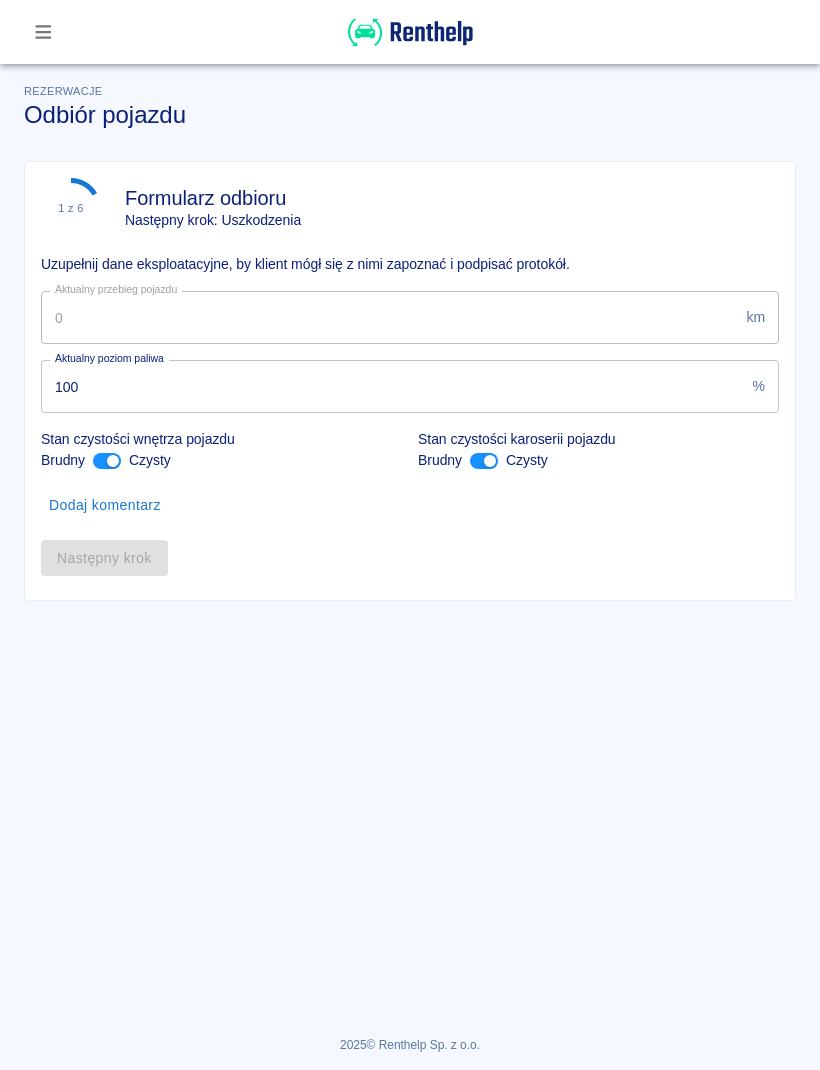 type on "19533" 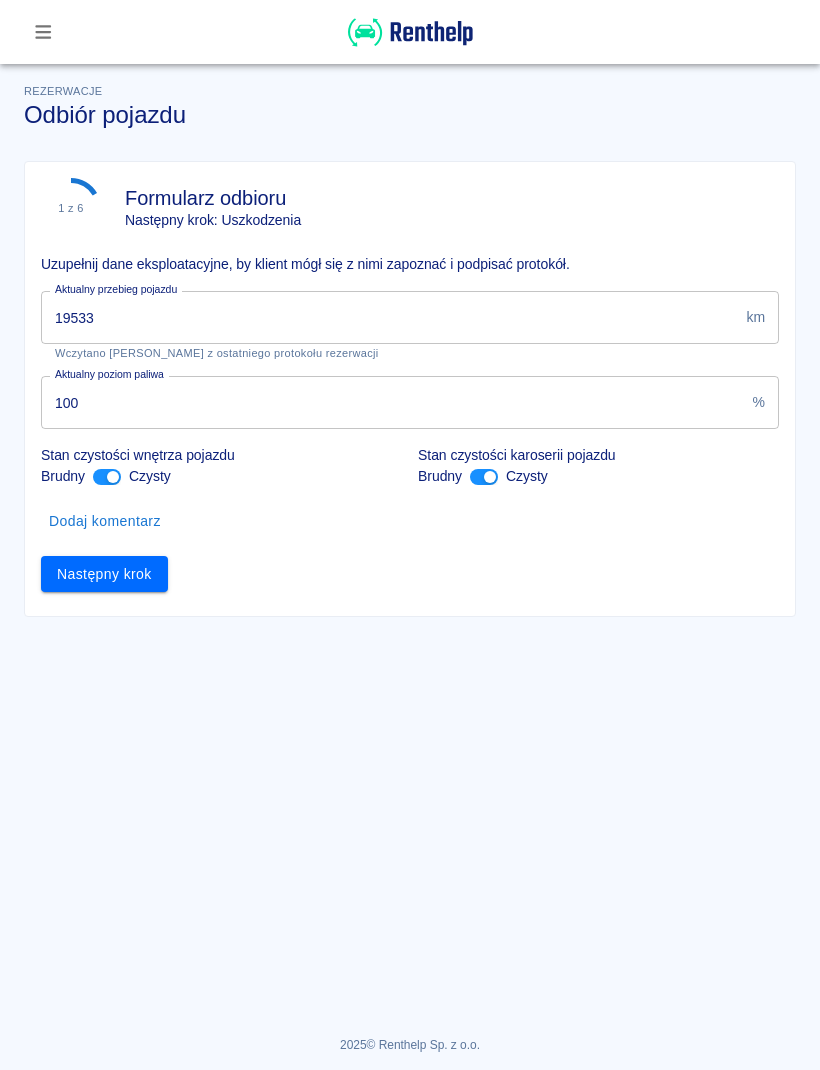 click on "Następny krok" at bounding box center [104, 574] 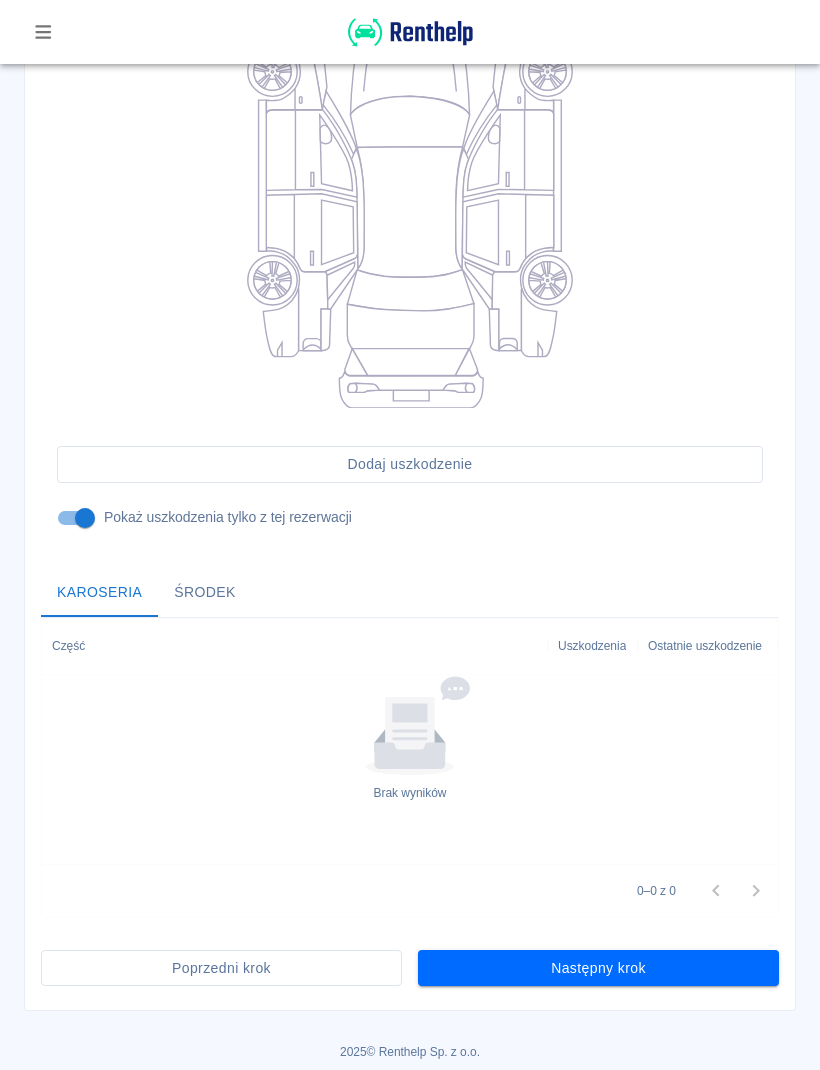 click on "Następny krok" at bounding box center (598, 968) 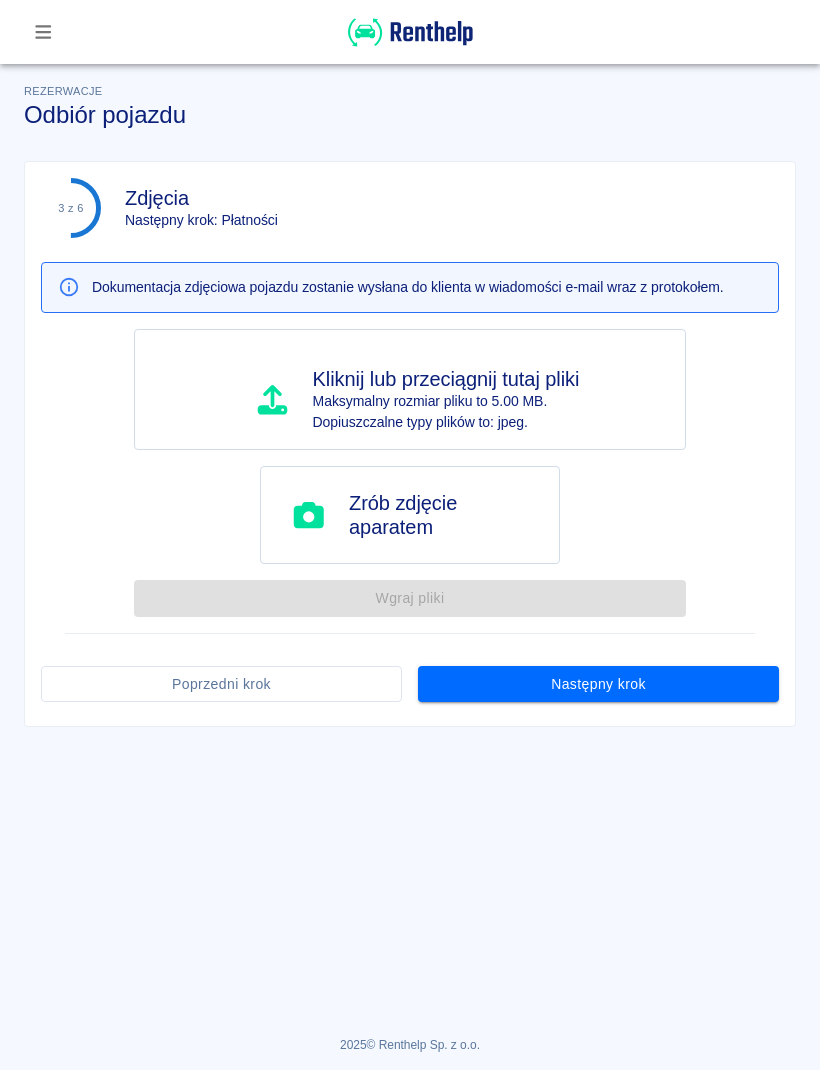 click on "Następny krok" at bounding box center (598, 684) 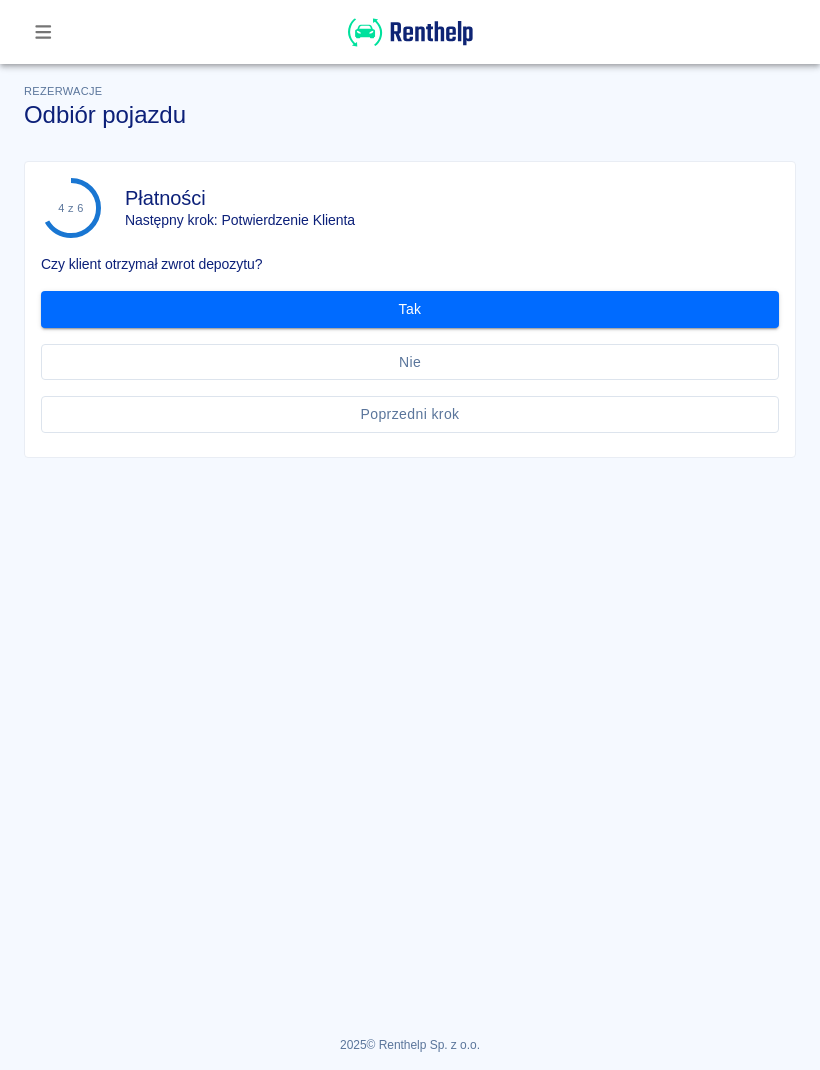 click on "Tak" at bounding box center (410, 309) 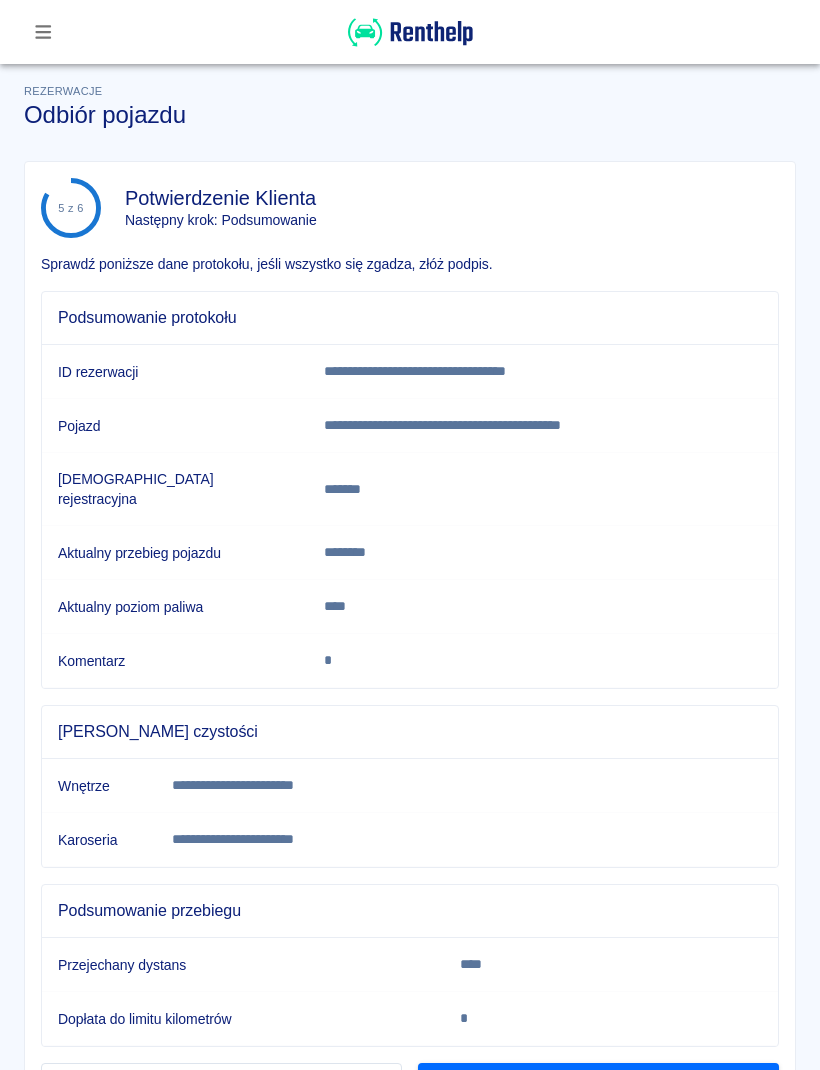 click on "Podpisz" at bounding box center (598, 1081) 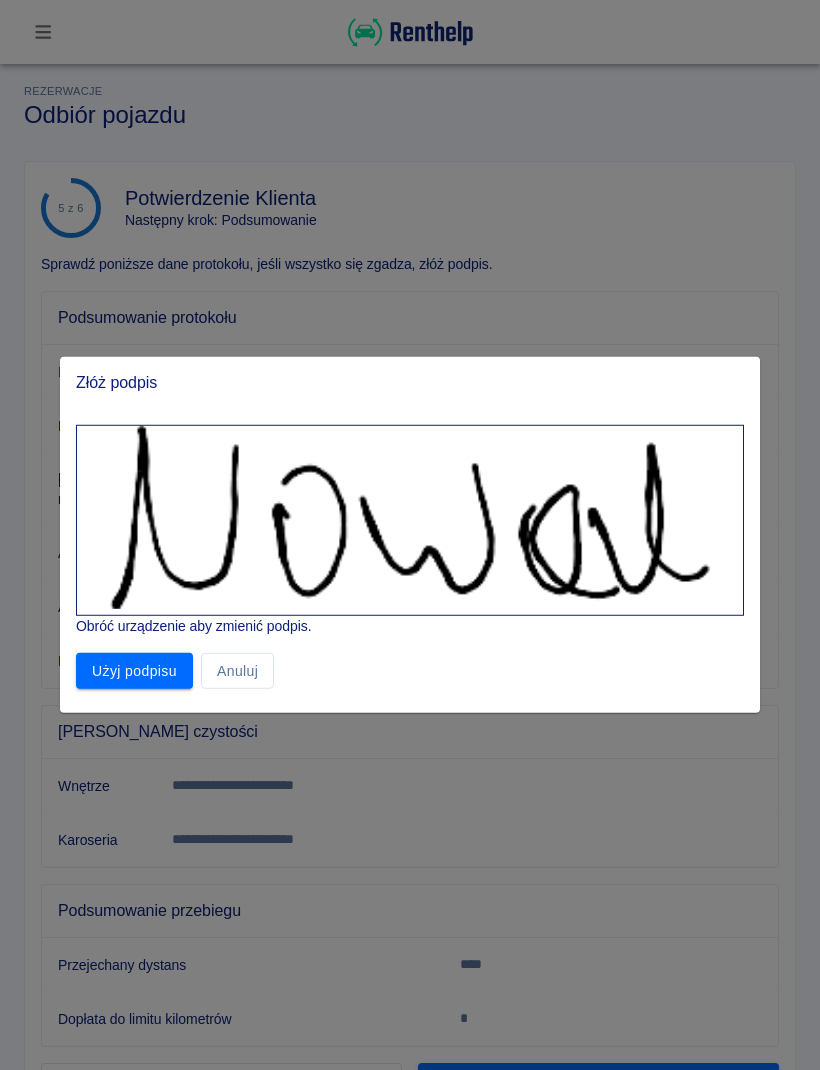 click on "Użyj podpisu" at bounding box center [134, 671] 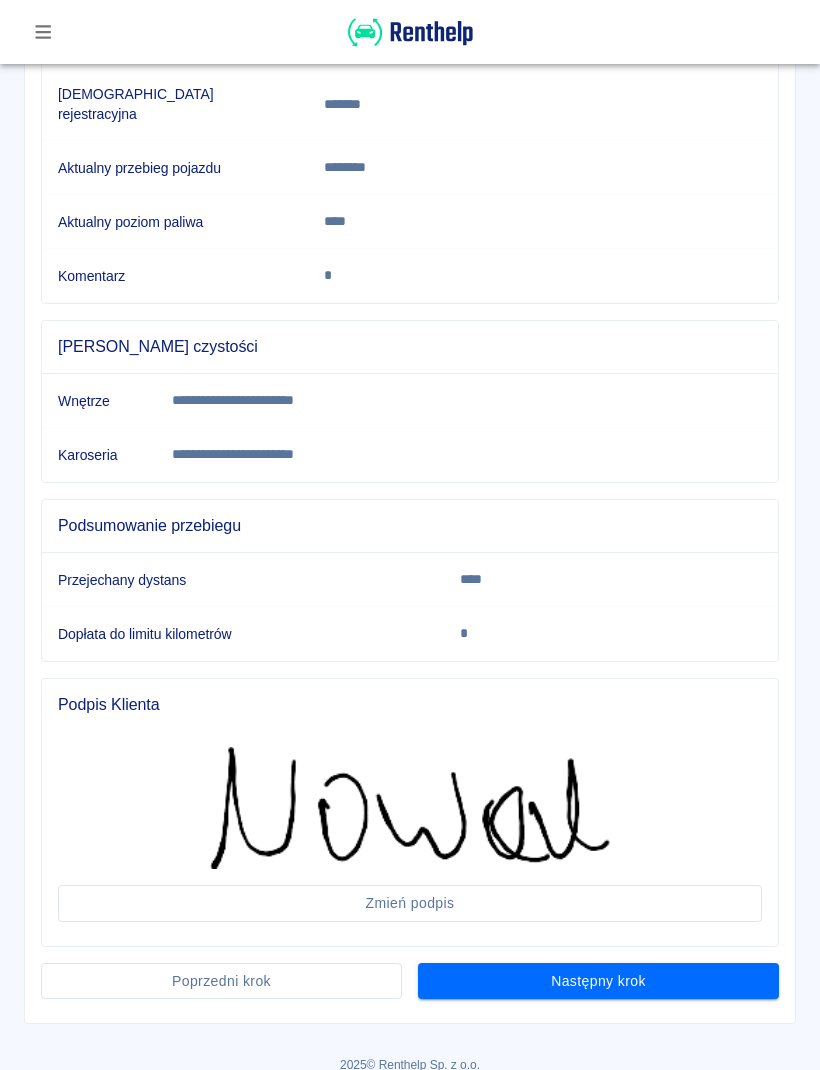 click on "Następny krok" at bounding box center (598, 981) 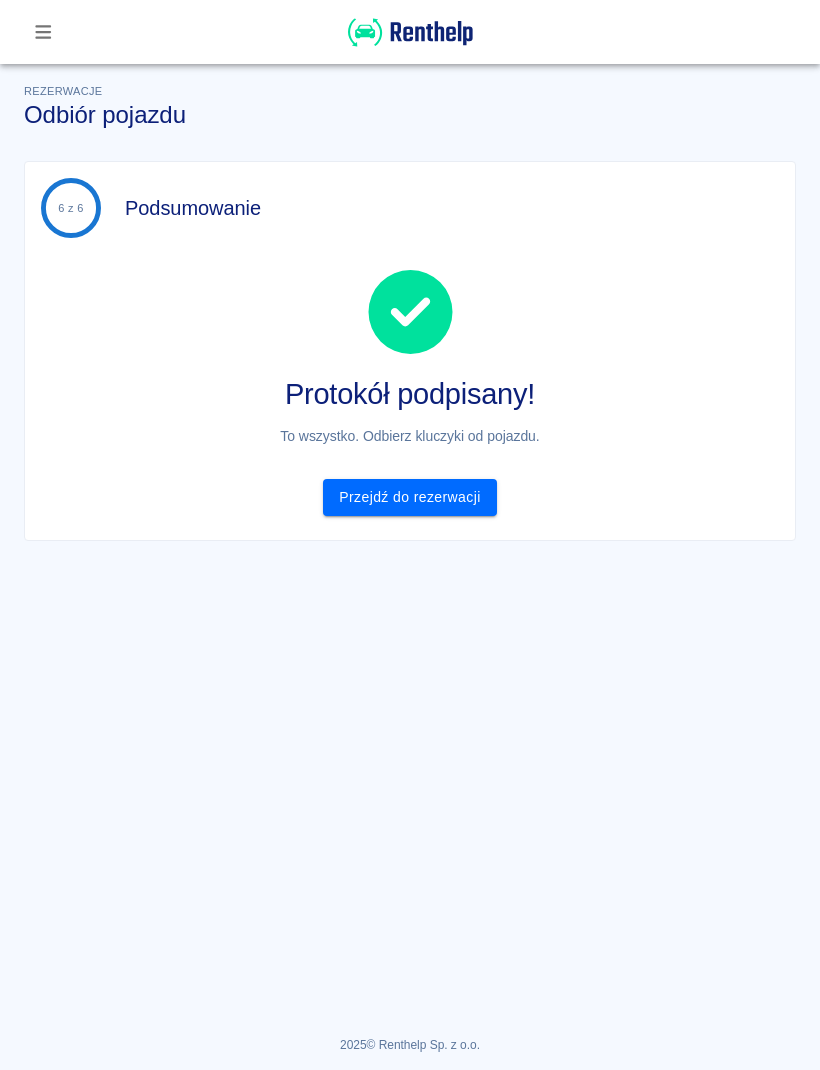 scroll, scrollTop: 0, scrollLeft: 0, axis: both 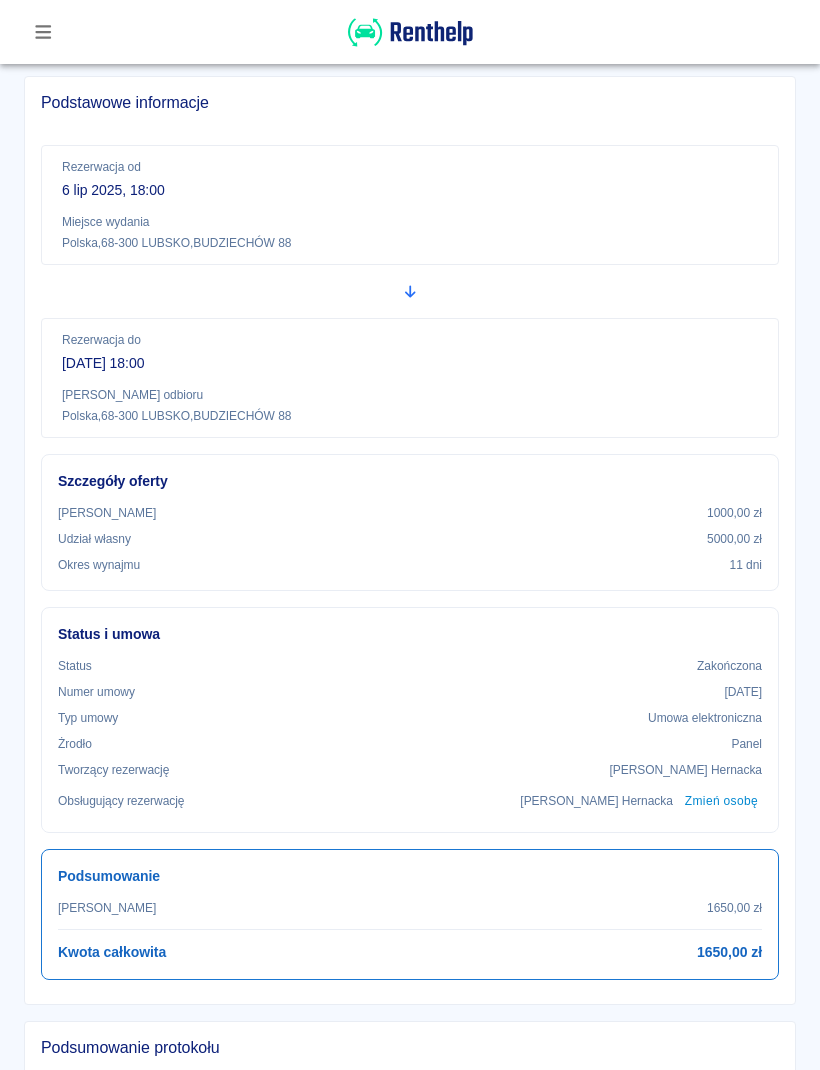 click at bounding box center (43, 32) 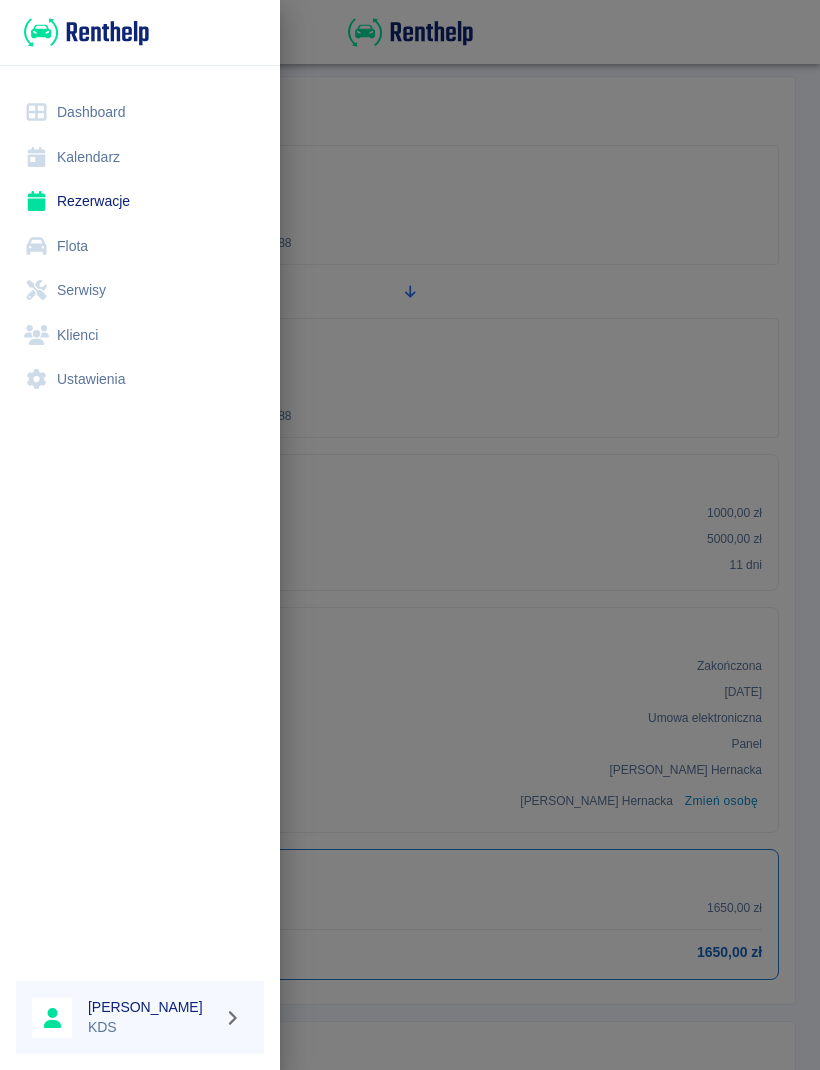 click on "Kalendarz" at bounding box center (140, 157) 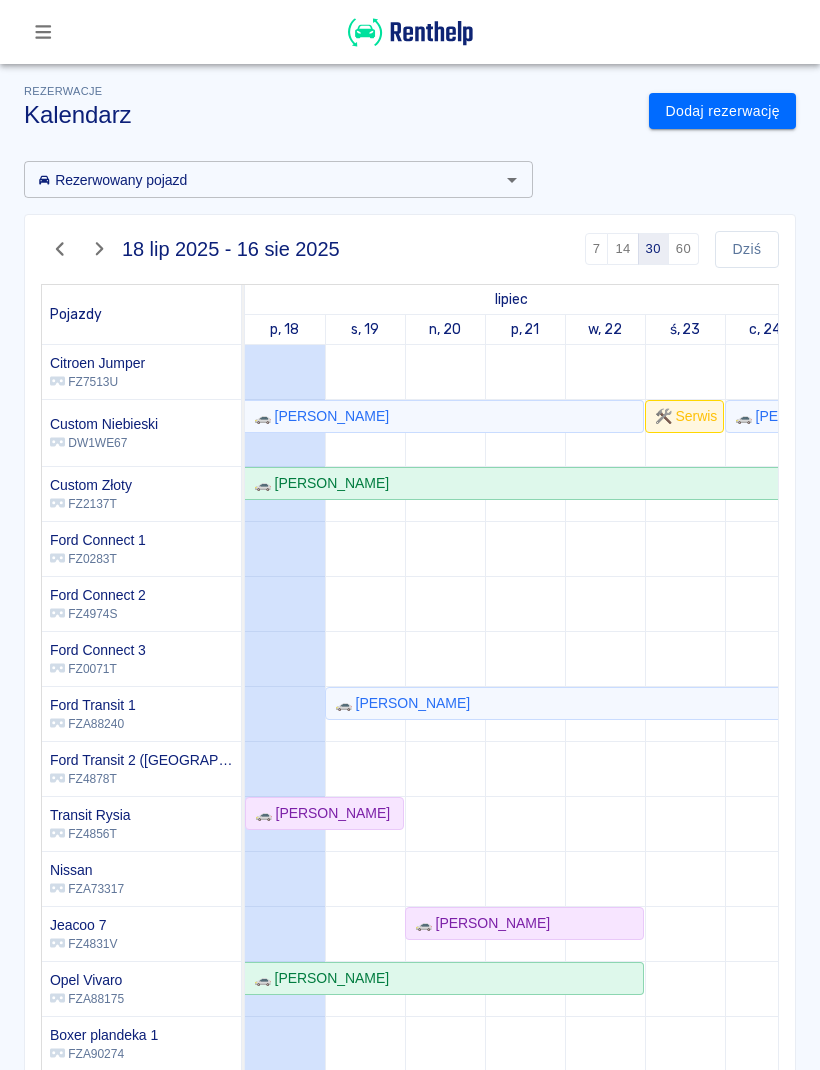 scroll, scrollTop: 95, scrollLeft: -22, axis: both 